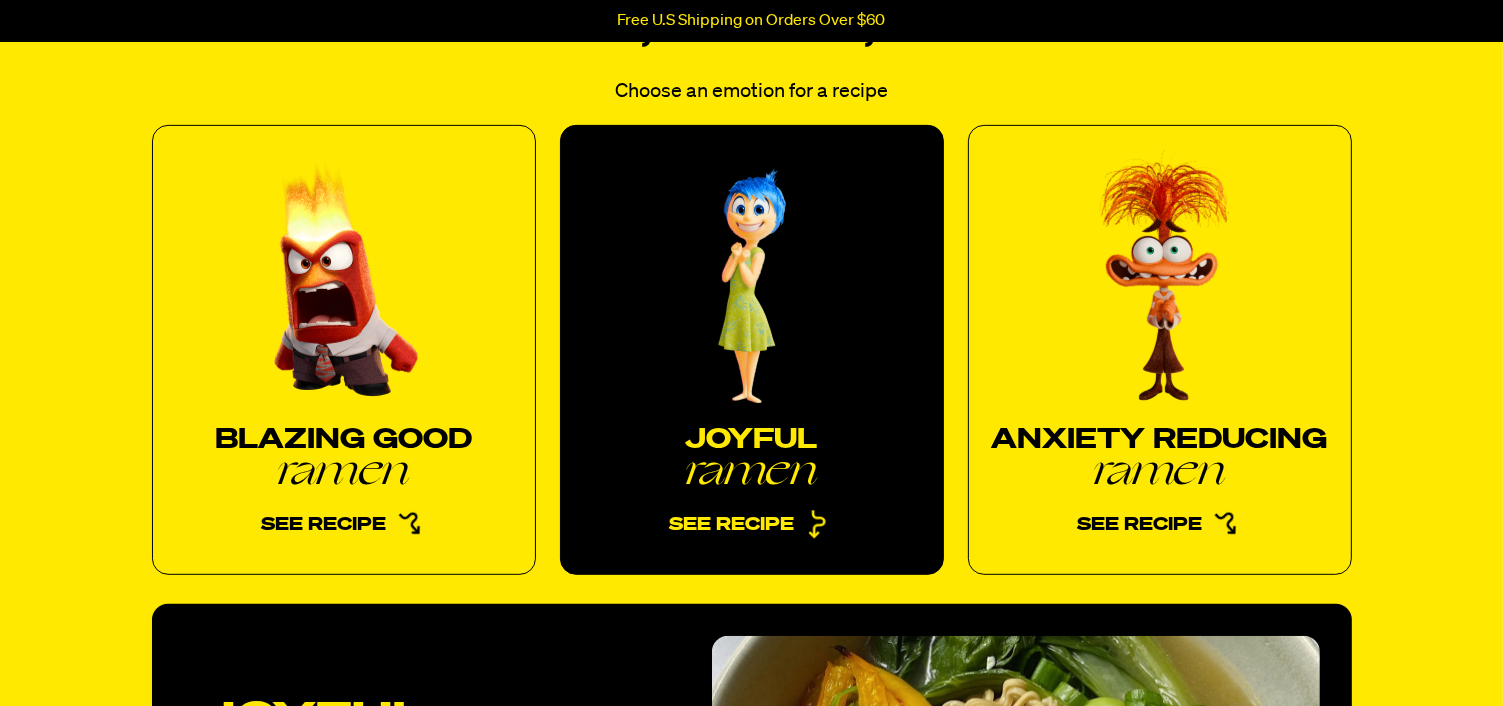 scroll, scrollTop: 1400, scrollLeft: 0, axis: vertical 